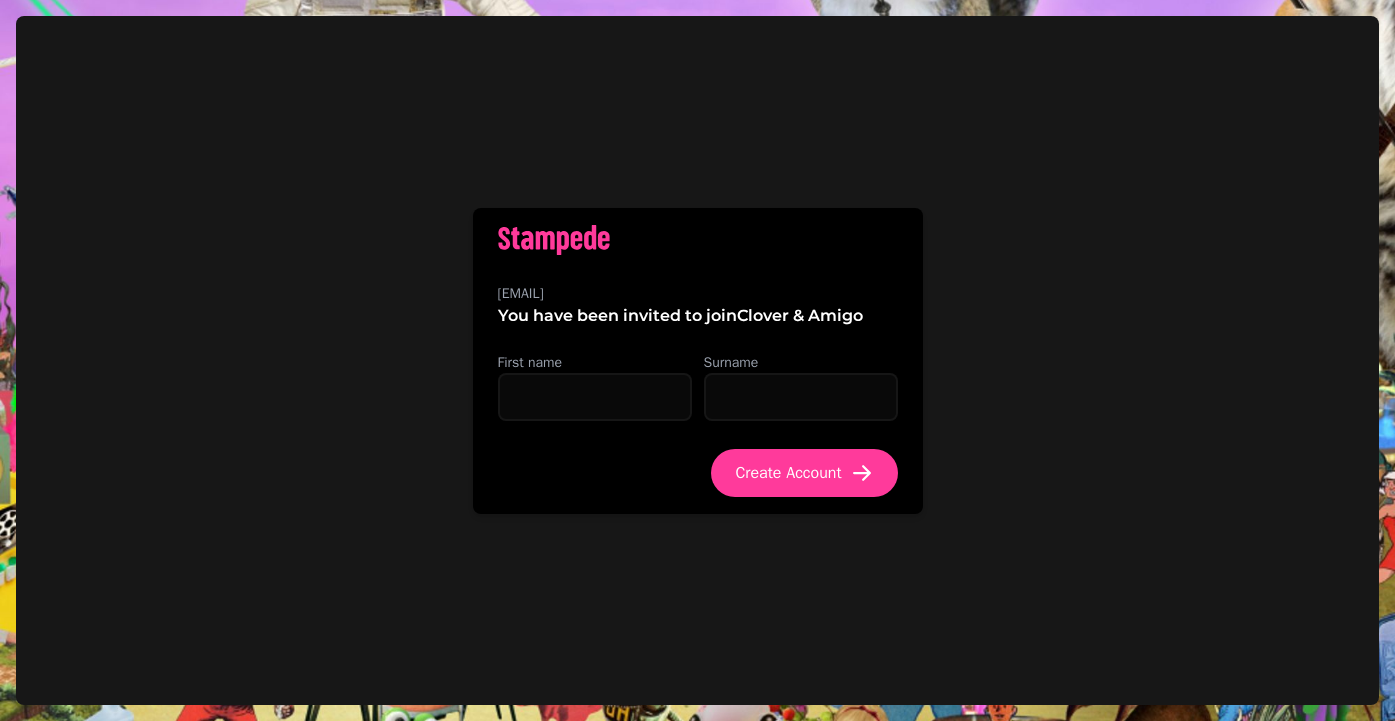 scroll, scrollTop: 0, scrollLeft: 0, axis: both 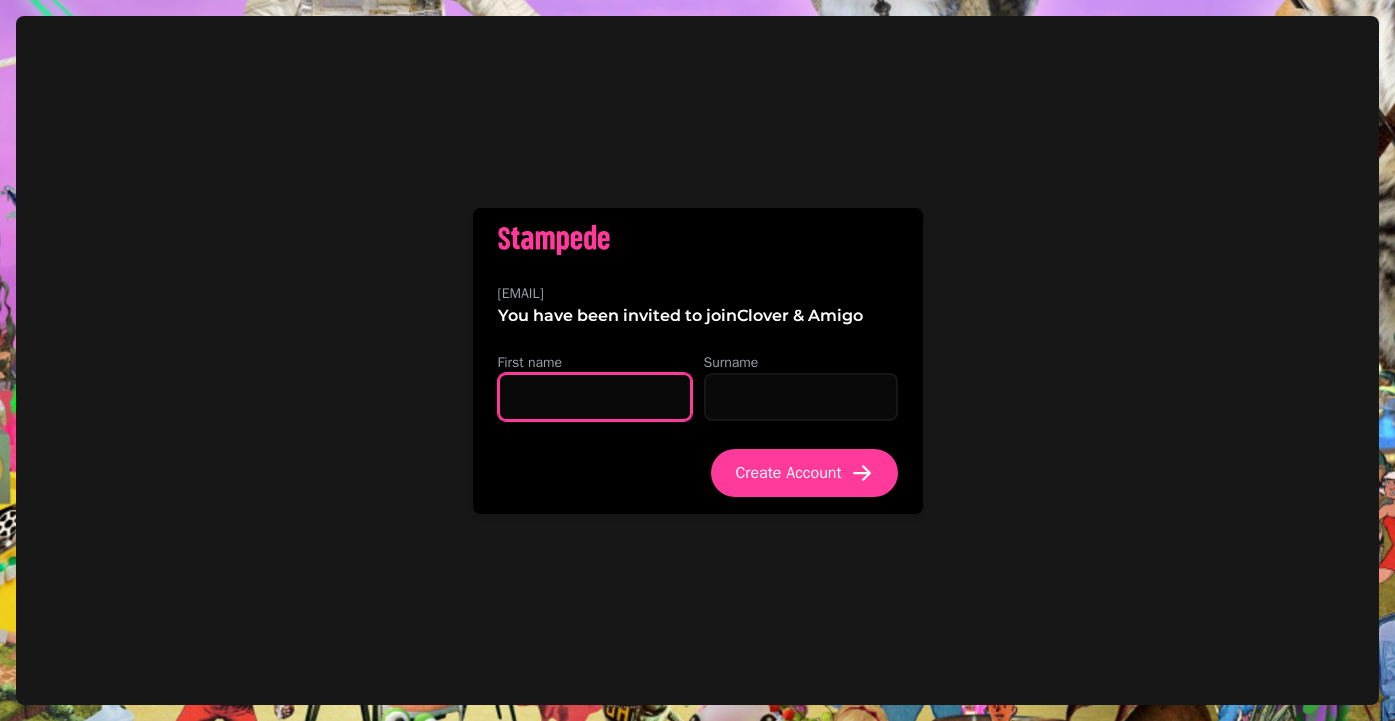 click on "First name" at bounding box center [595, 397] 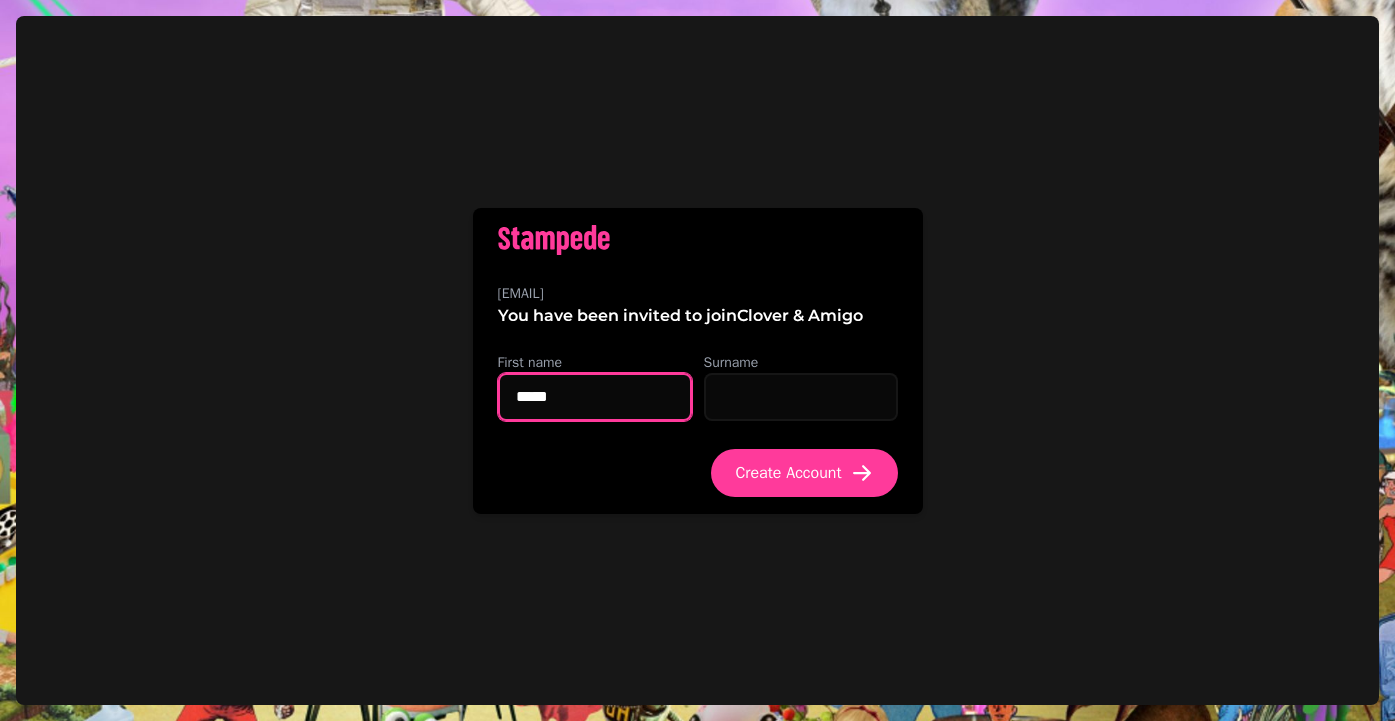 type on "*****" 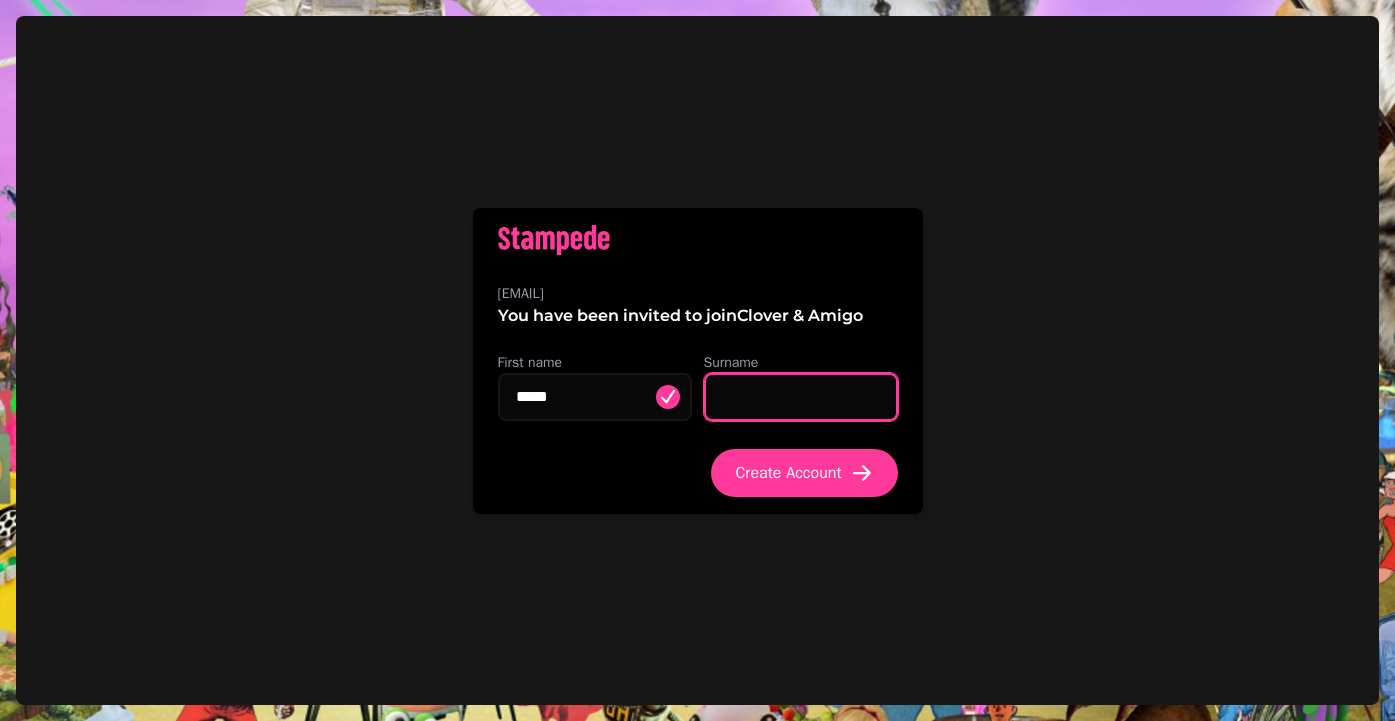 click on "Surname" at bounding box center [801, 397] 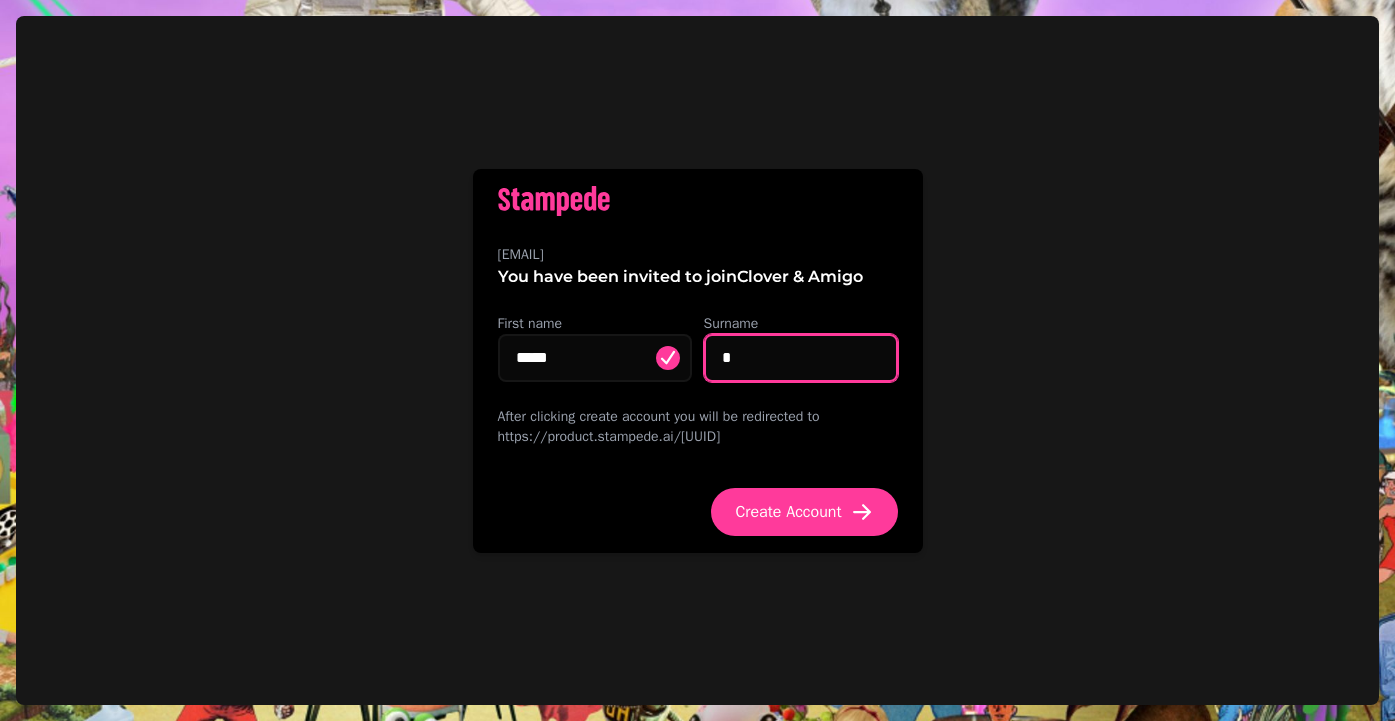 type on "*" 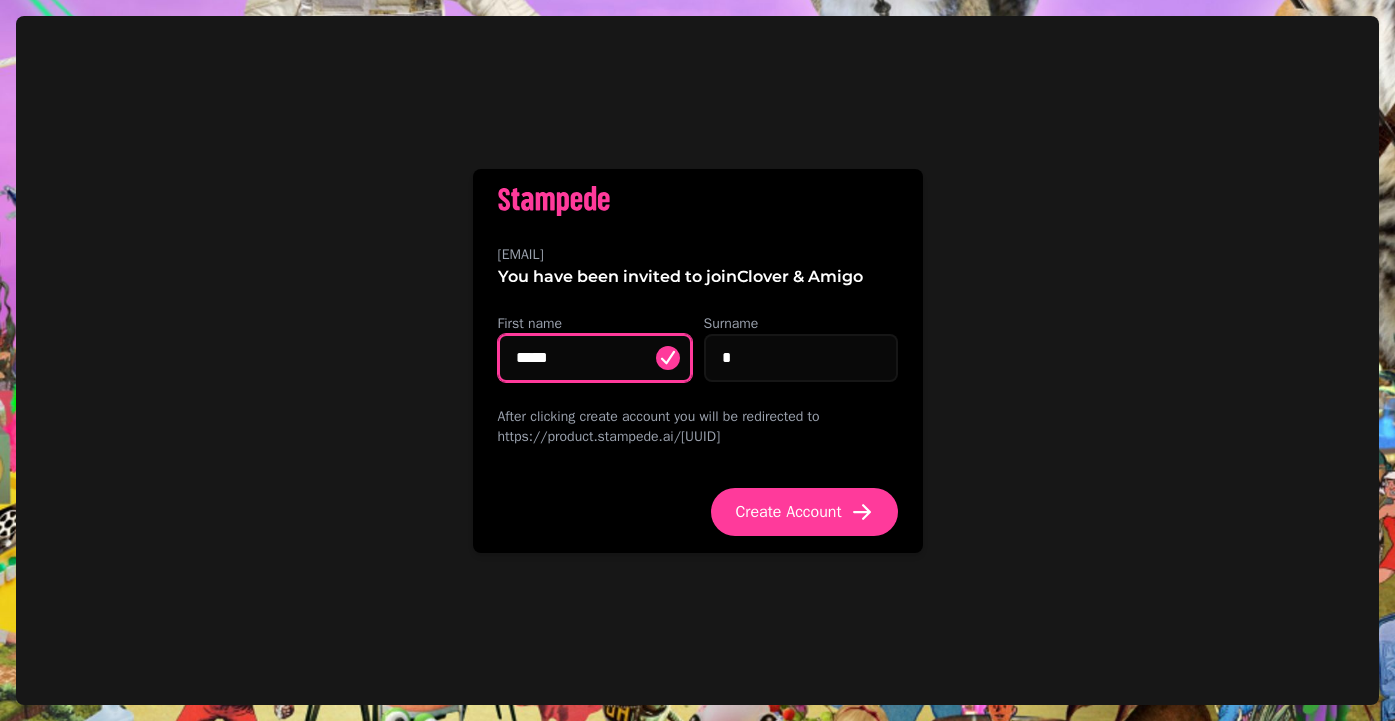 click on "*****" at bounding box center [595, 358] 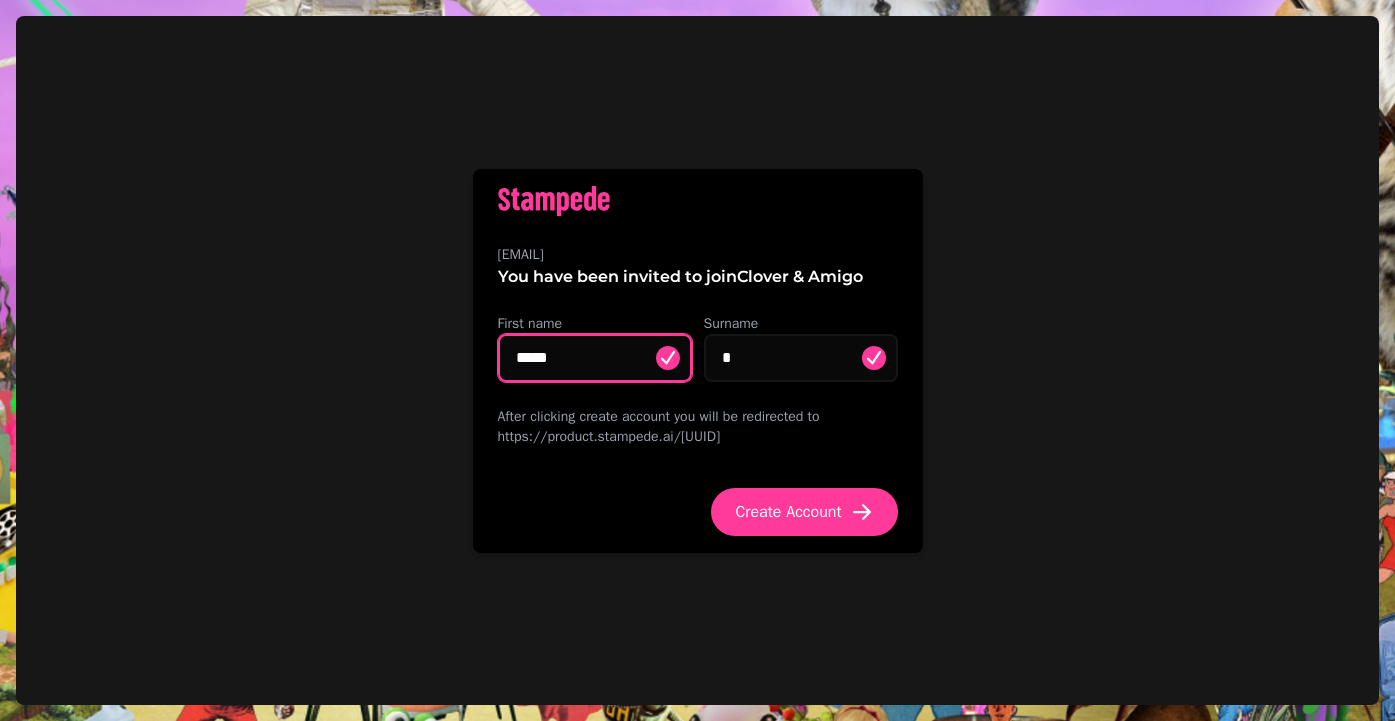click on "*****" at bounding box center [595, 358] 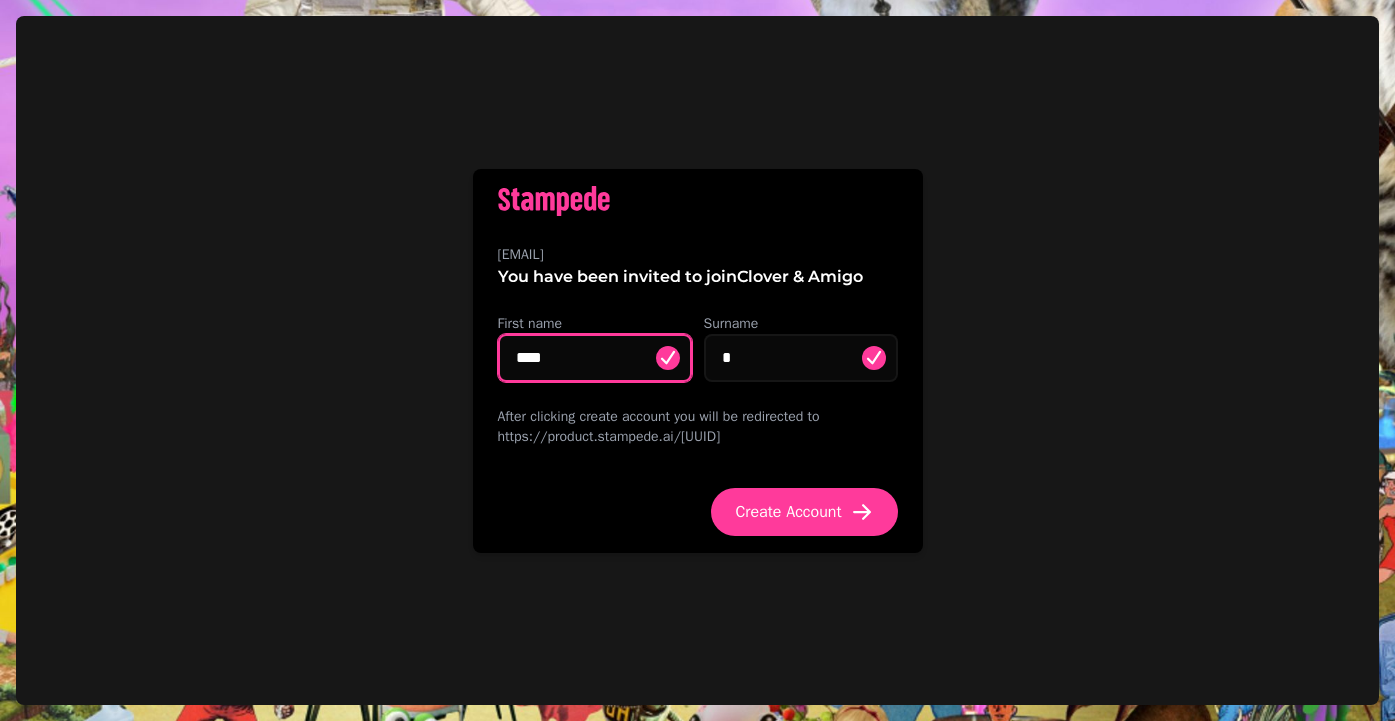 type on "****" 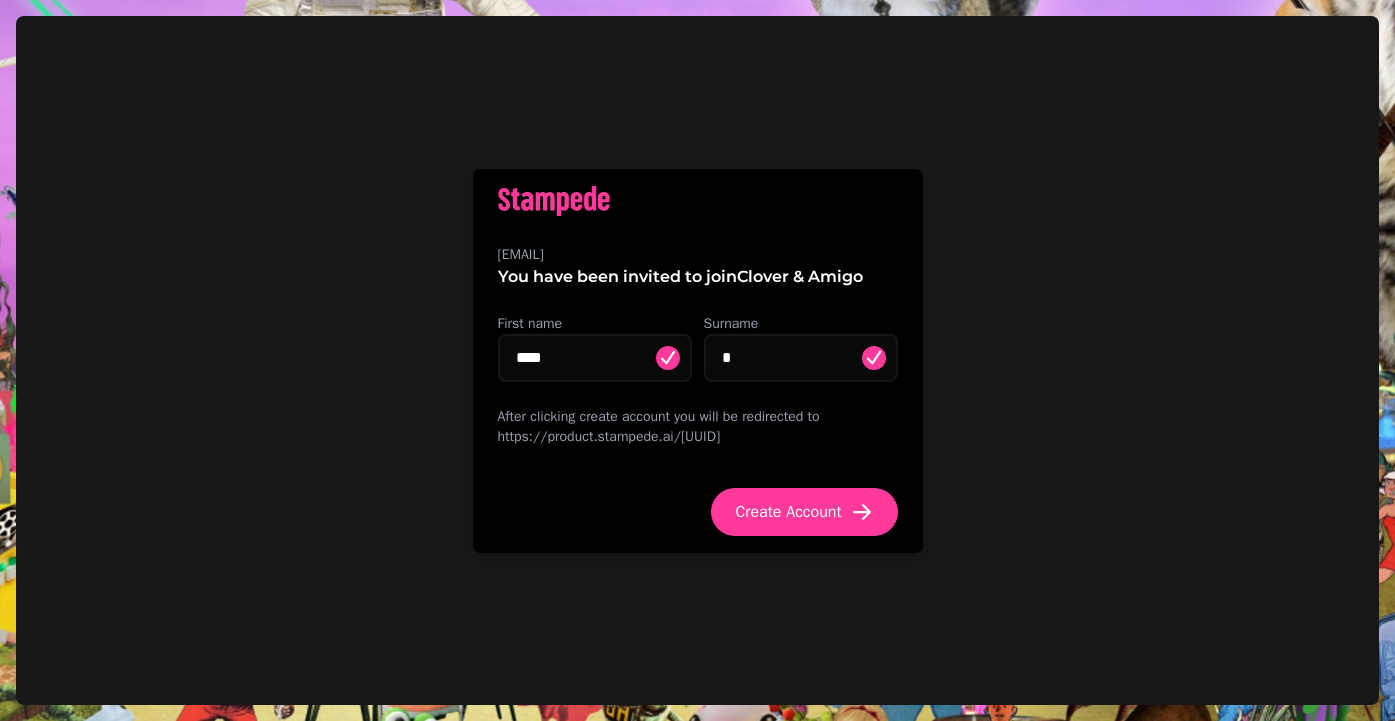 click on "First name **** Surname * After clicking create account you will be redirected to   https://product.stampede.ai/03126055-361f-11ea-9472-06a4d6597160 Create Account" at bounding box center (698, 433) 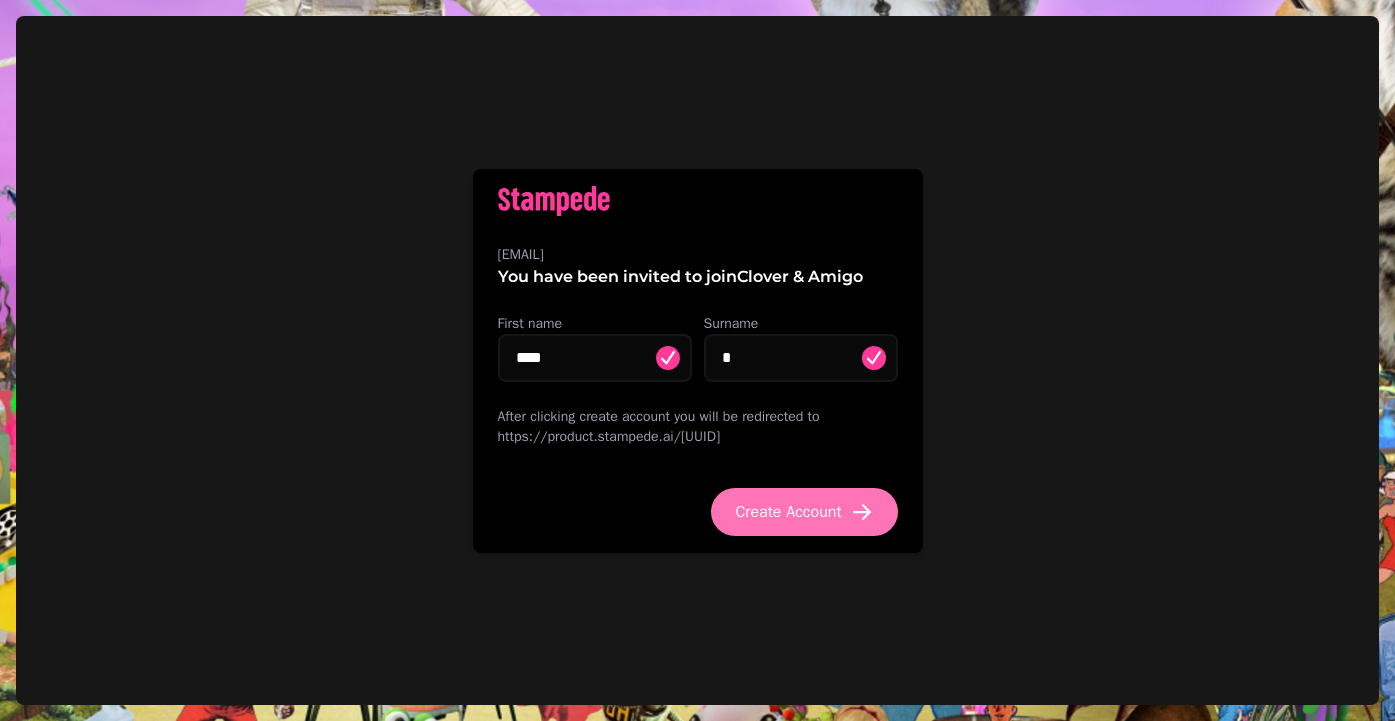 click on "Create Account" at bounding box center [788, 512] 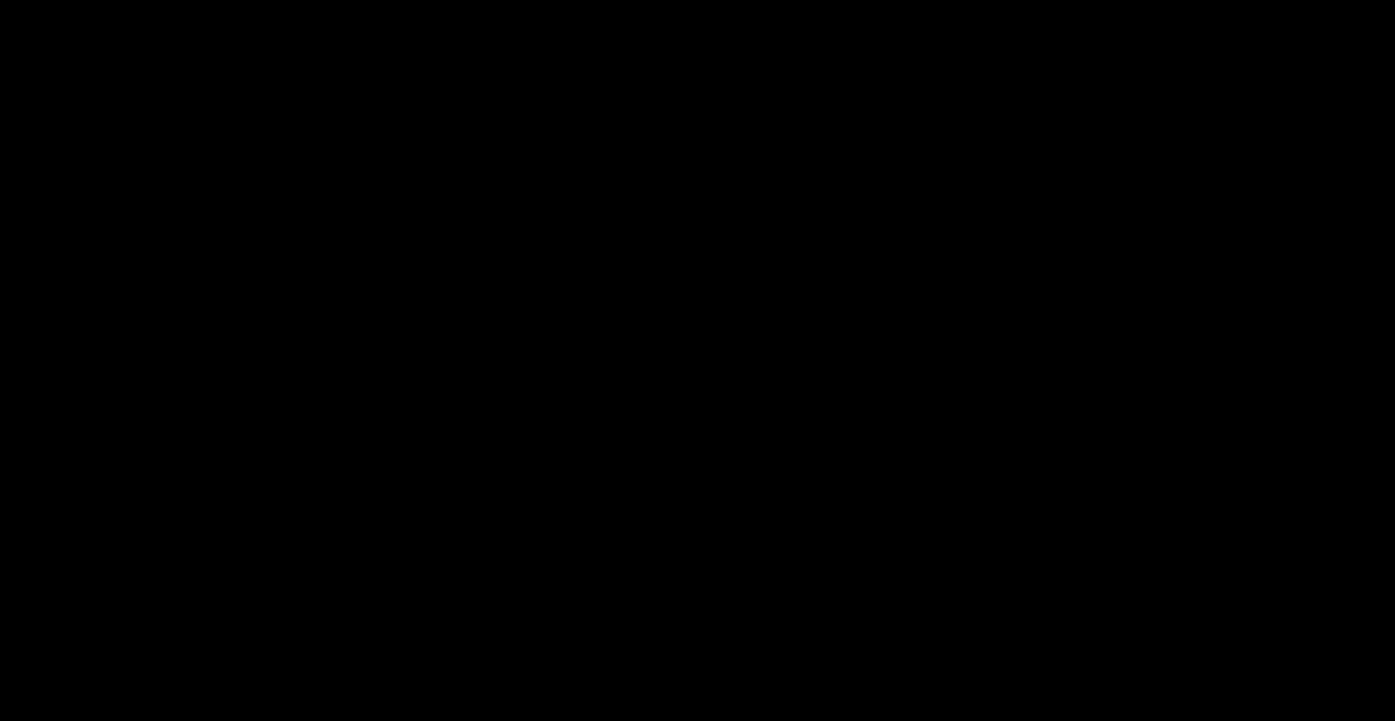 scroll, scrollTop: 0, scrollLeft: 0, axis: both 